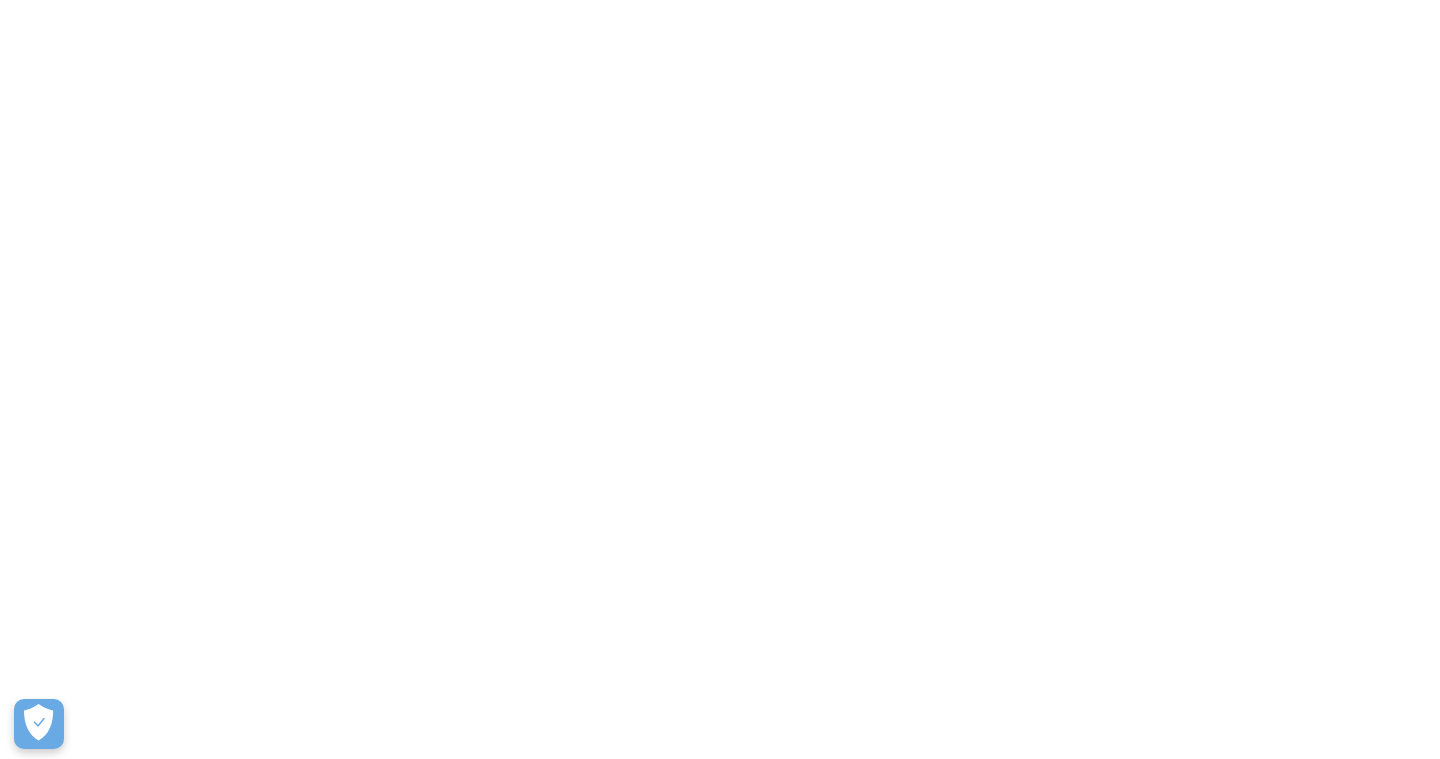 scroll, scrollTop: 0, scrollLeft: 0, axis: both 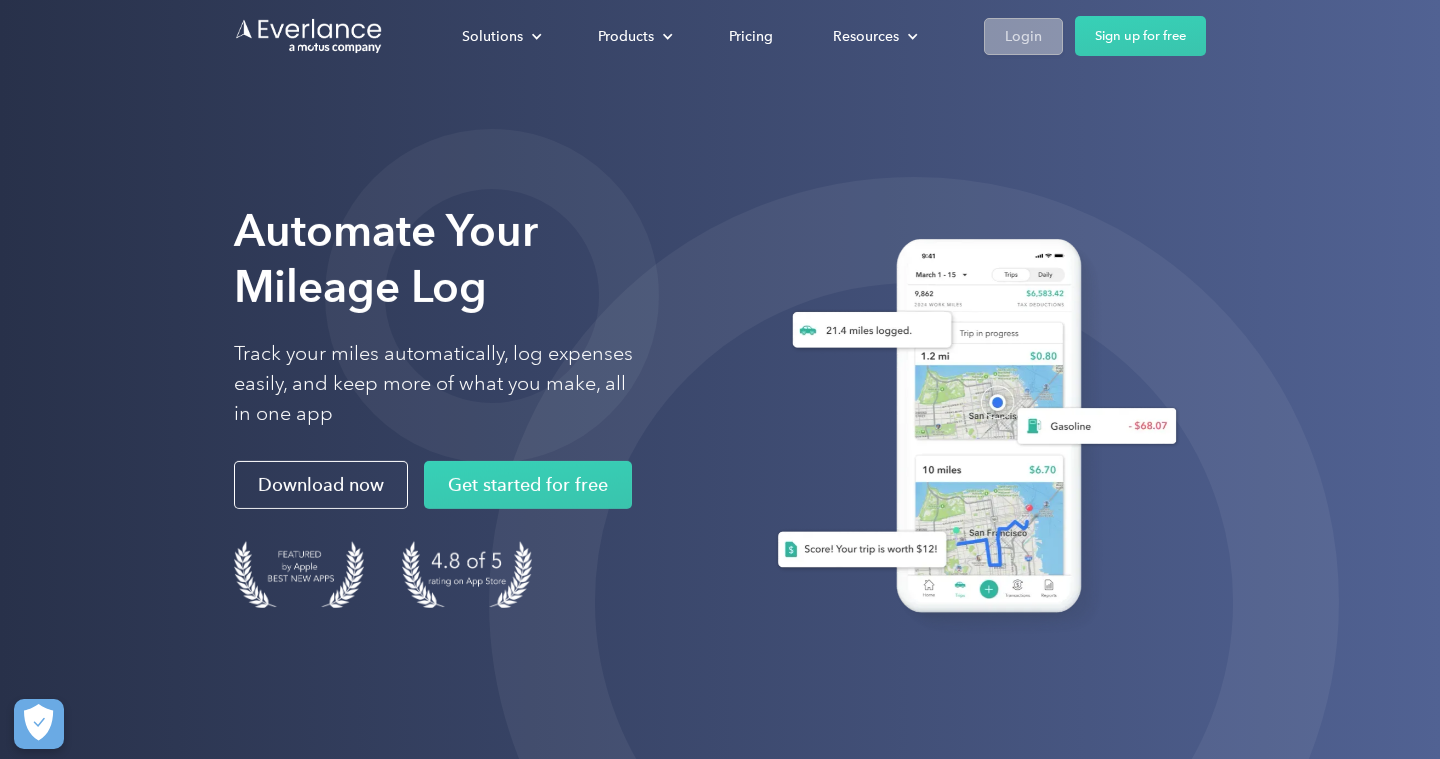 click on "Login" at bounding box center (1023, 36) 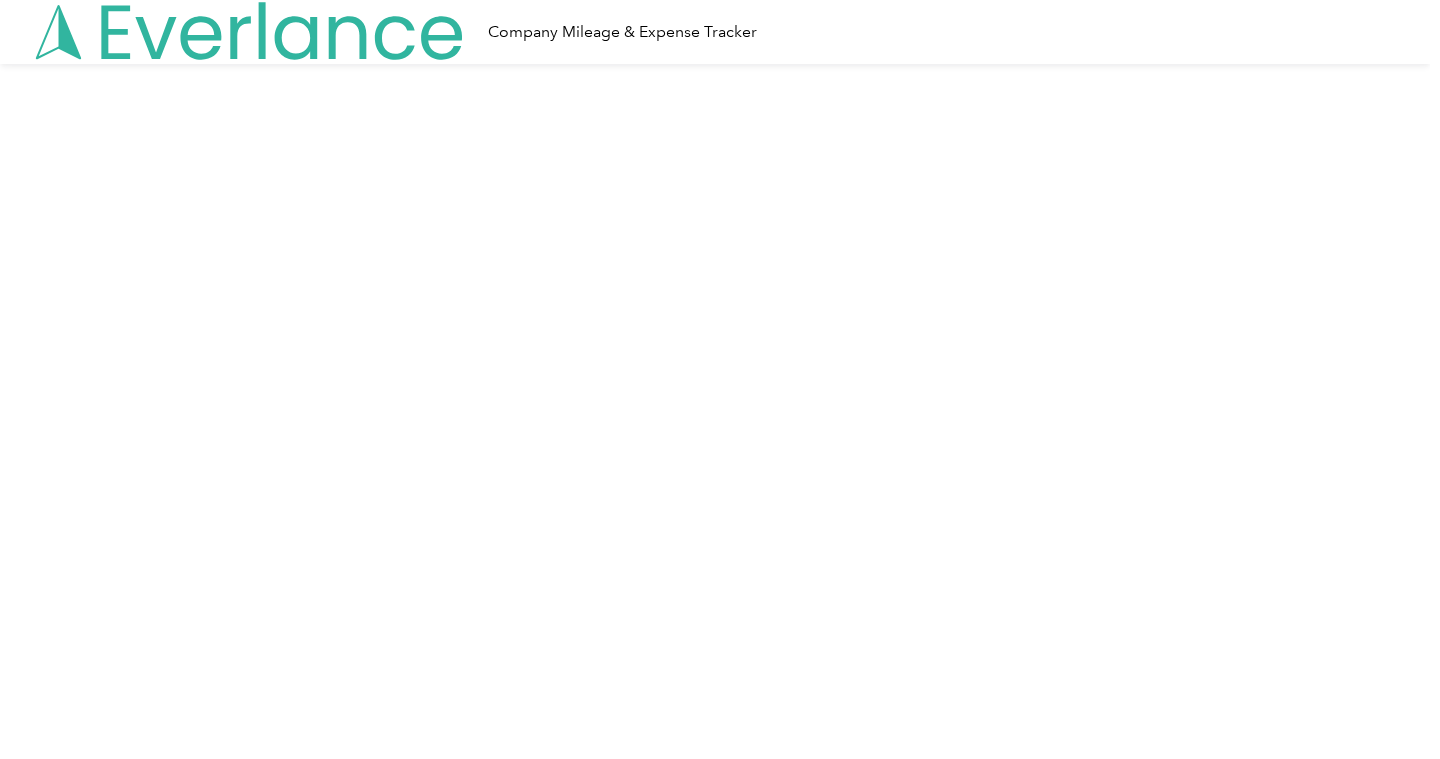 scroll, scrollTop: 0, scrollLeft: 0, axis: both 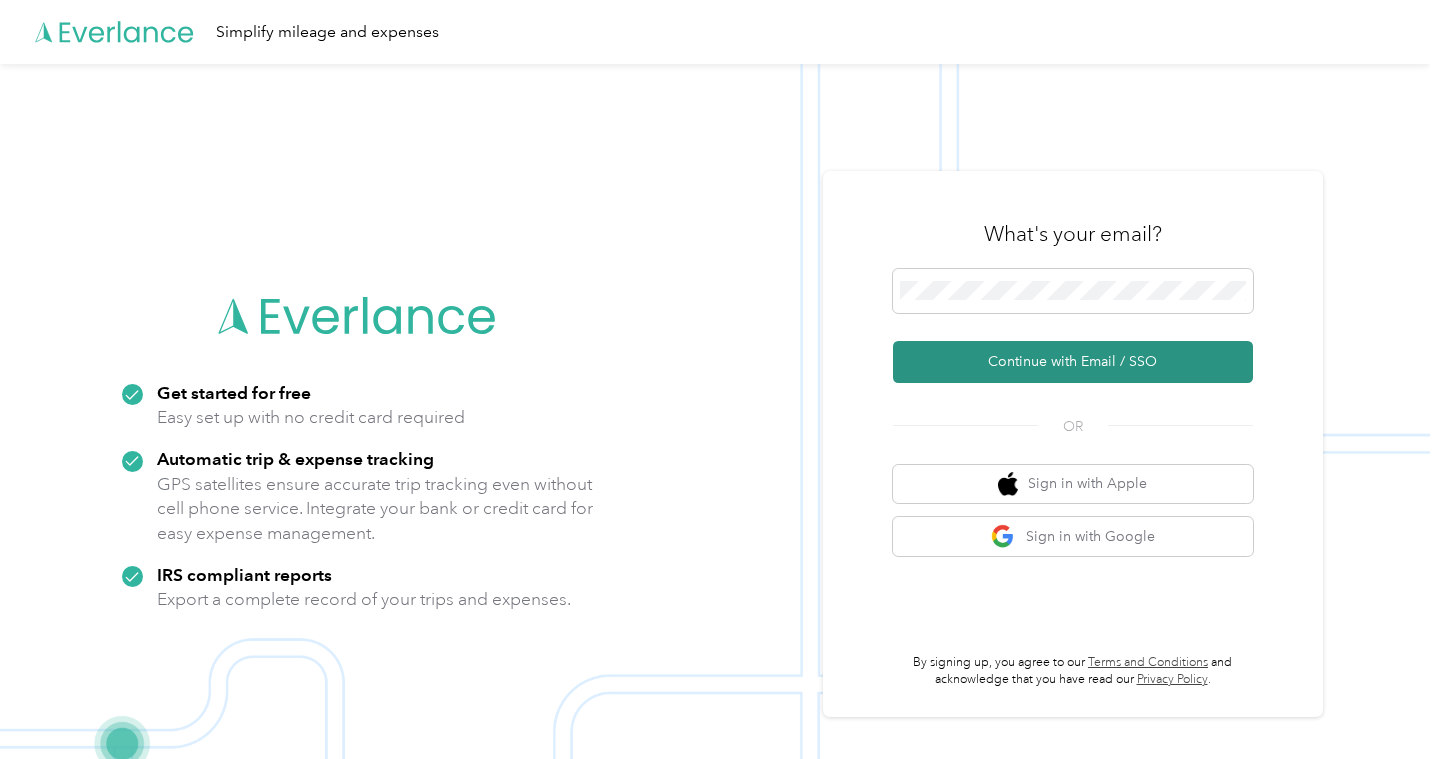 click on "Continue with Email / SSO" at bounding box center [1073, 362] 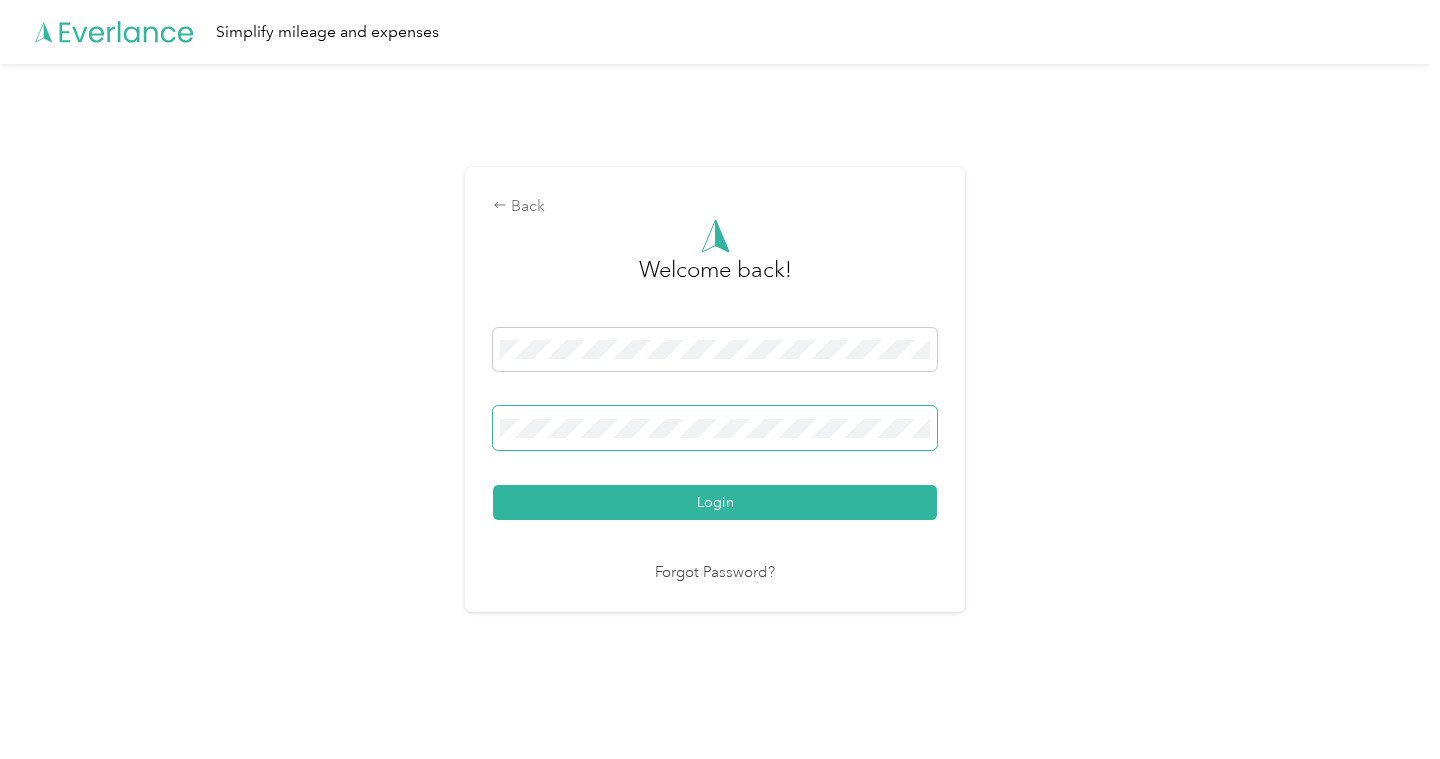 click on "Login" at bounding box center (715, 502) 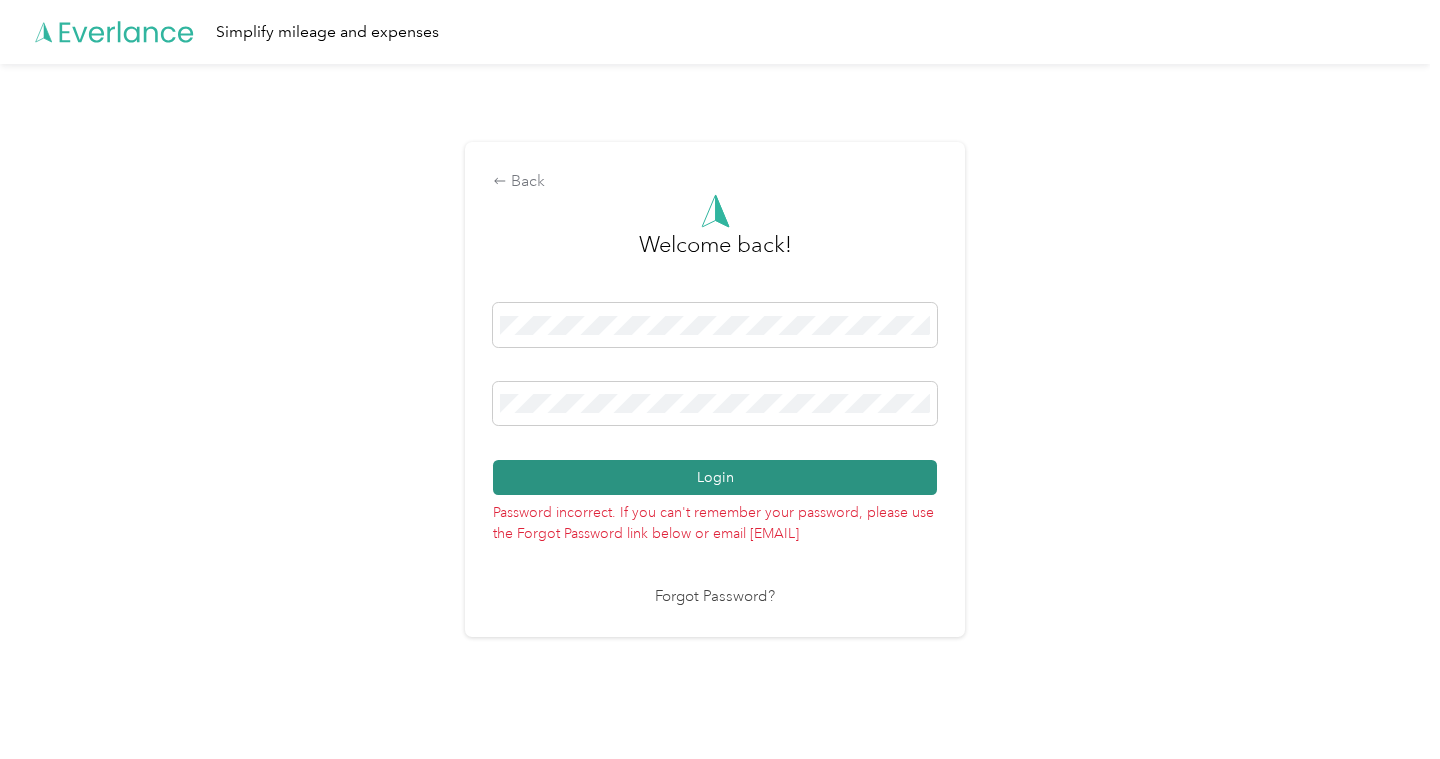 click on "Login" at bounding box center (715, 477) 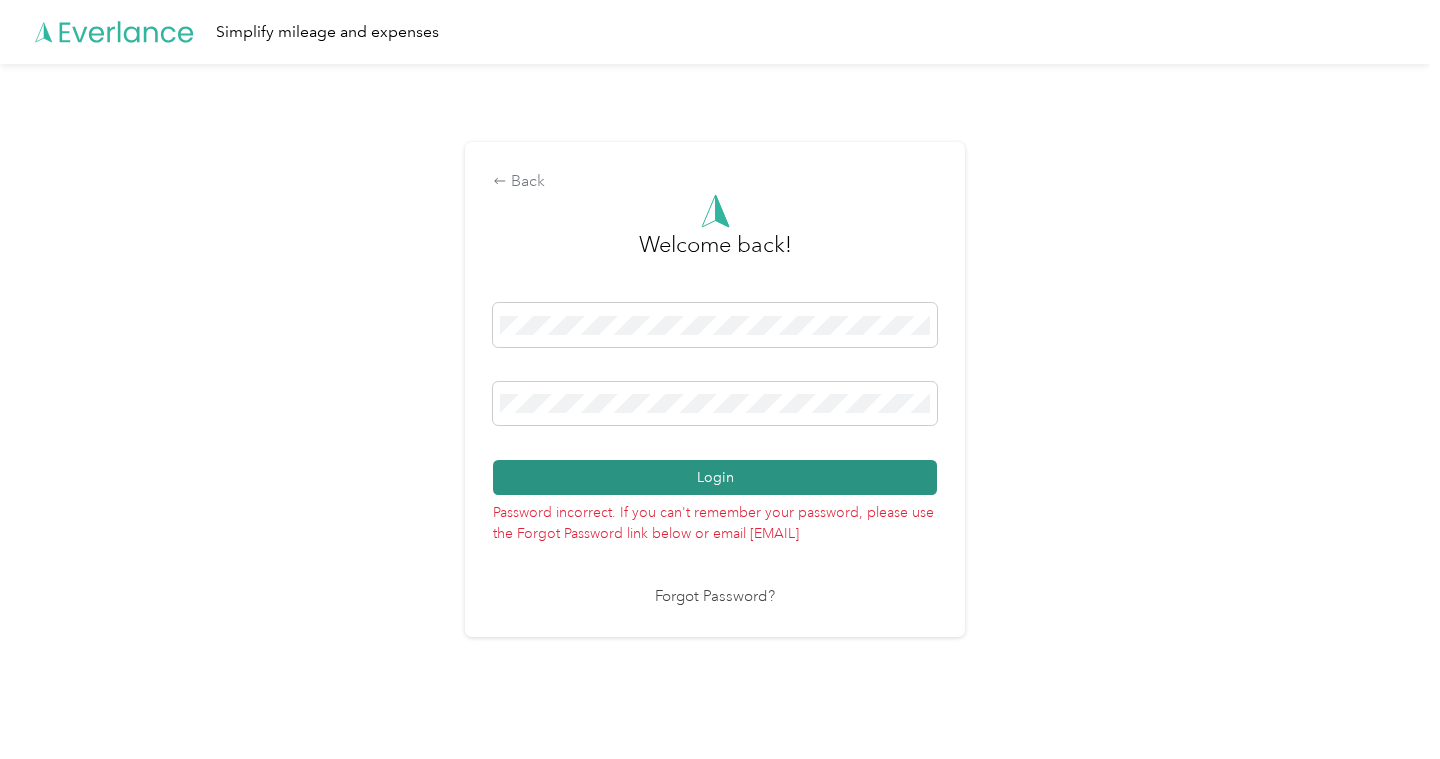 scroll, scrollTop: 0, scrollLeft: 0, axis: both 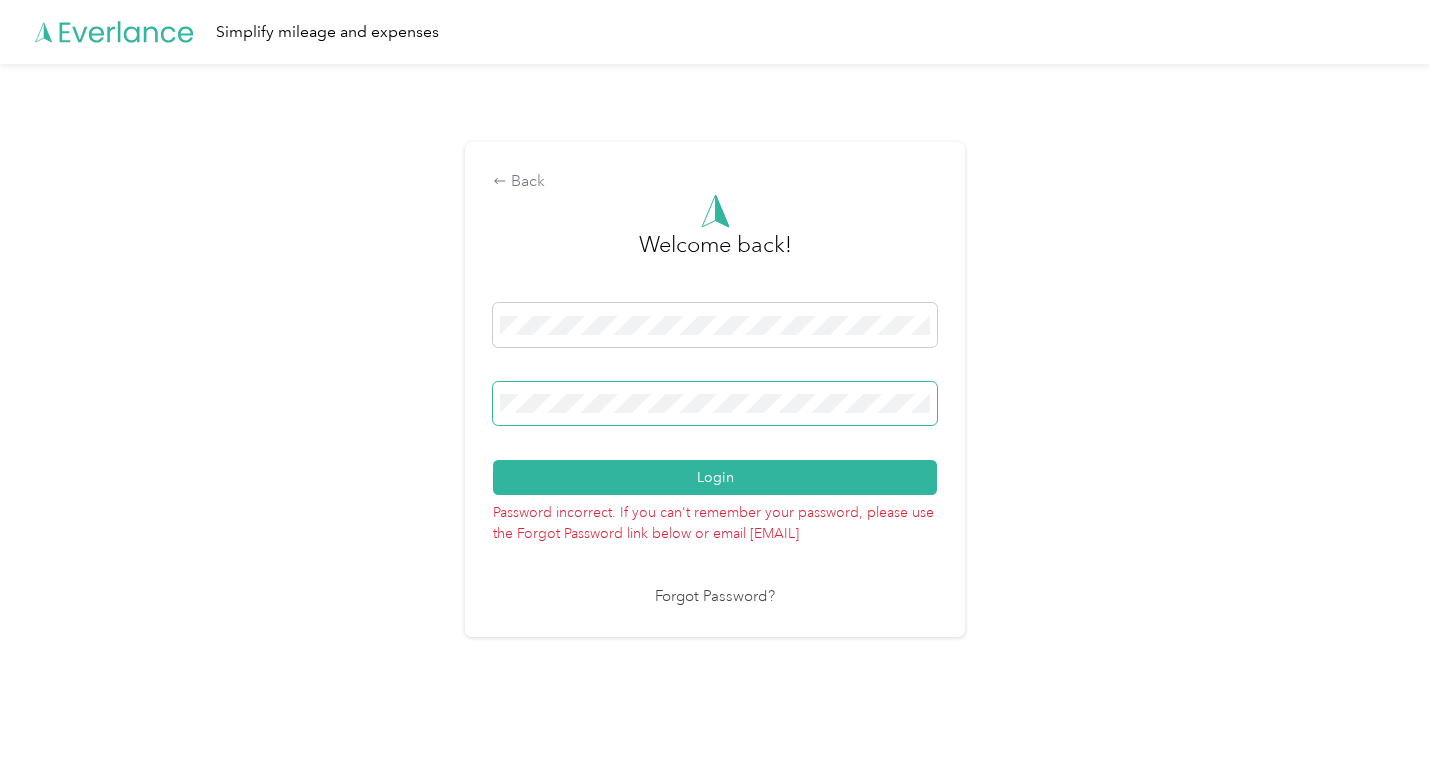 click on "Login" at bounding box center [715, 477] 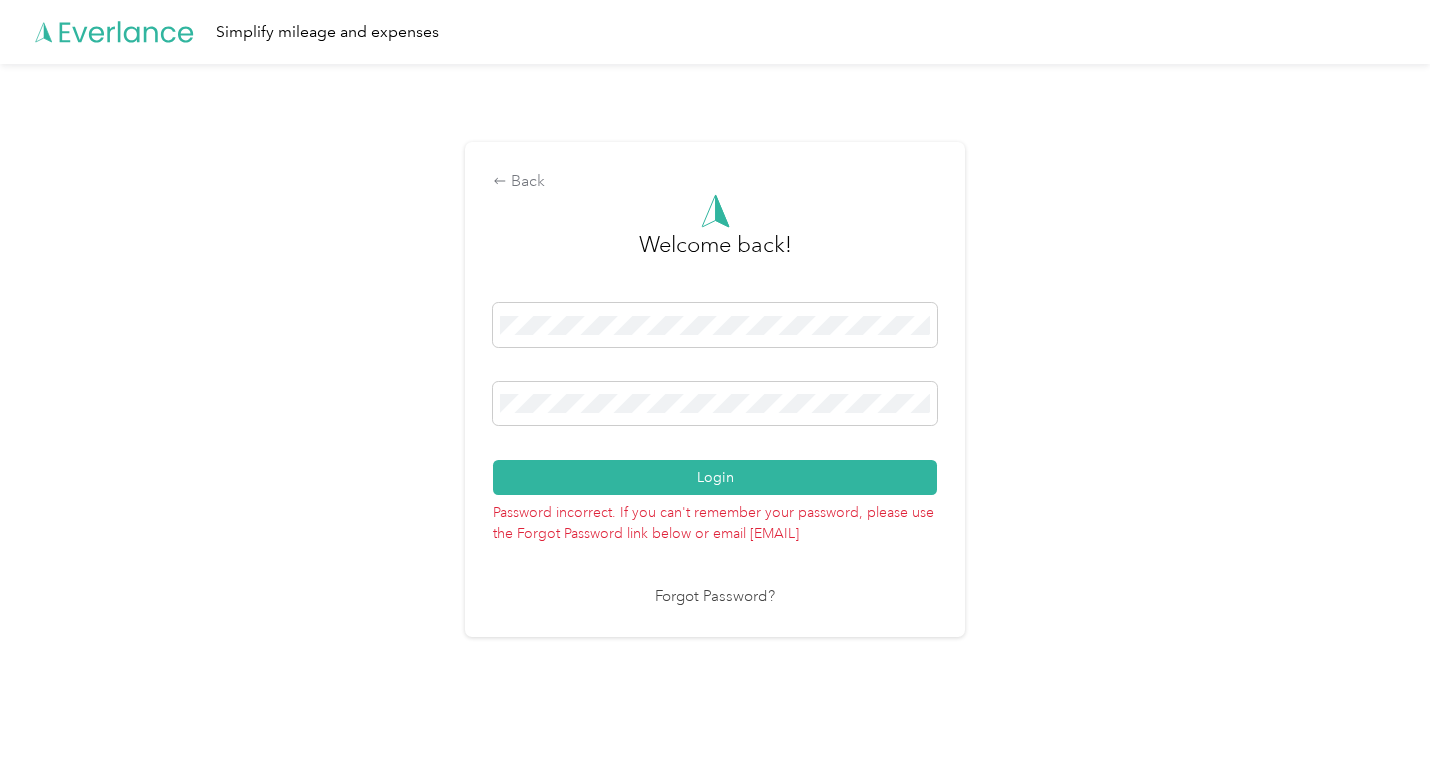 click on "Forgot Password?" at bounding box center (715, 597) 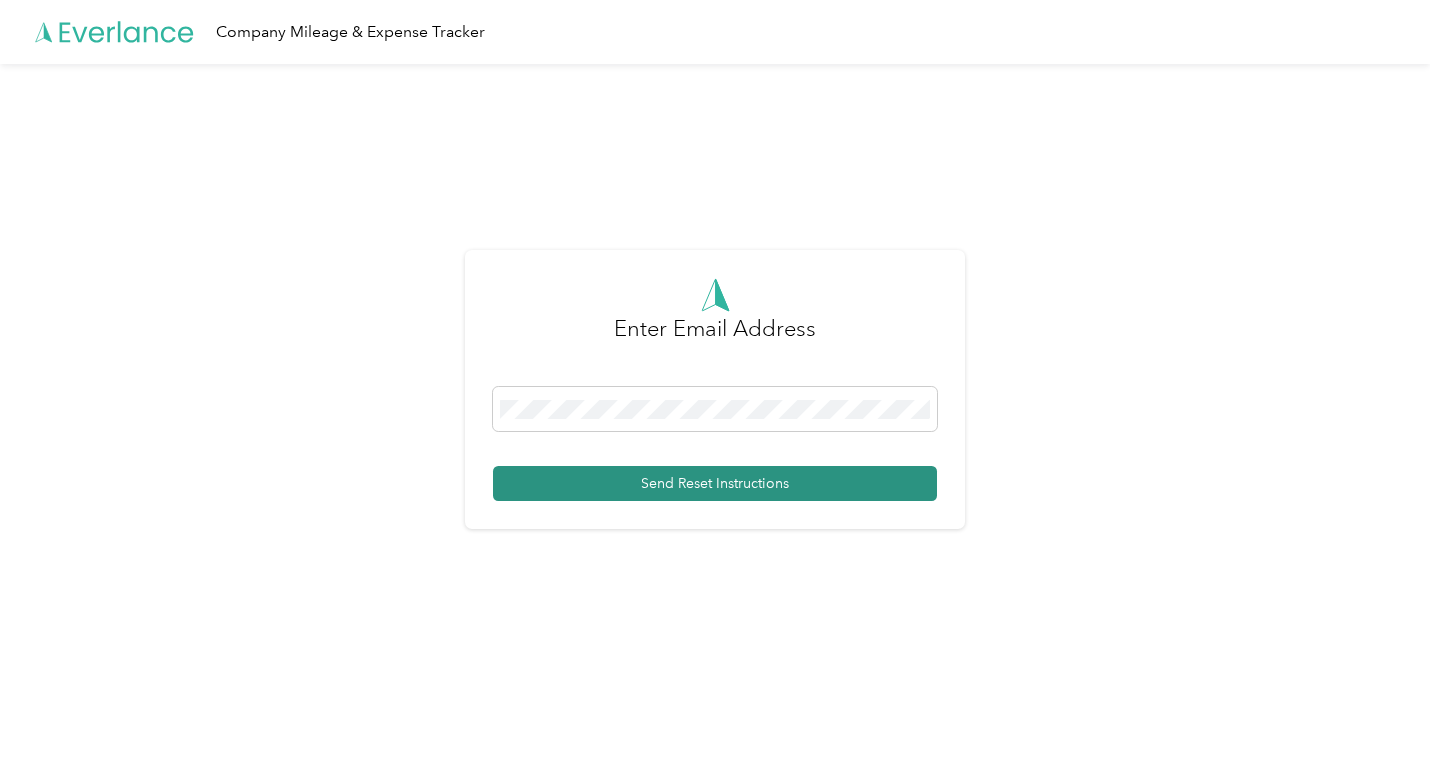 click on "Send Reset Instructions" at bounding box center (715, 483) 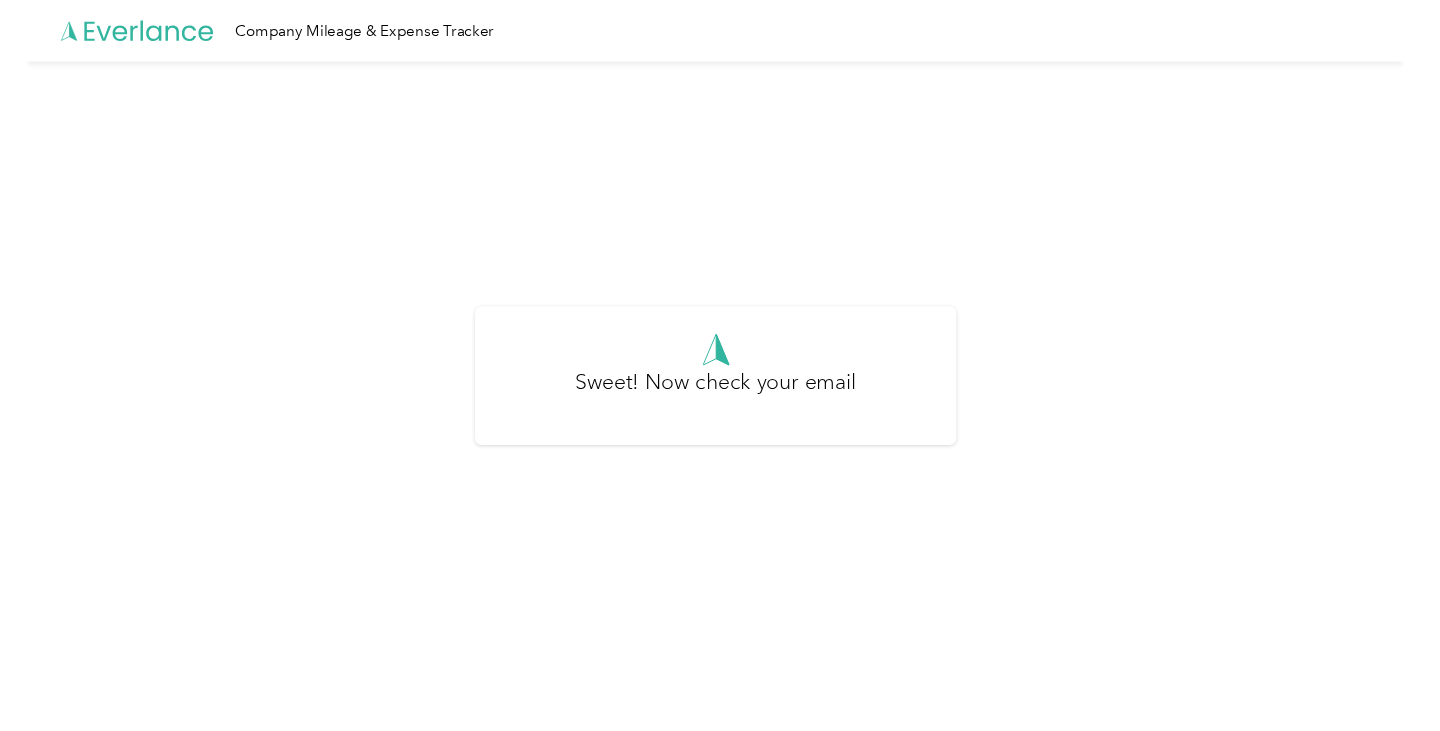 scroll, scrollTop: 0, scrollLeft: 0, axis: both 